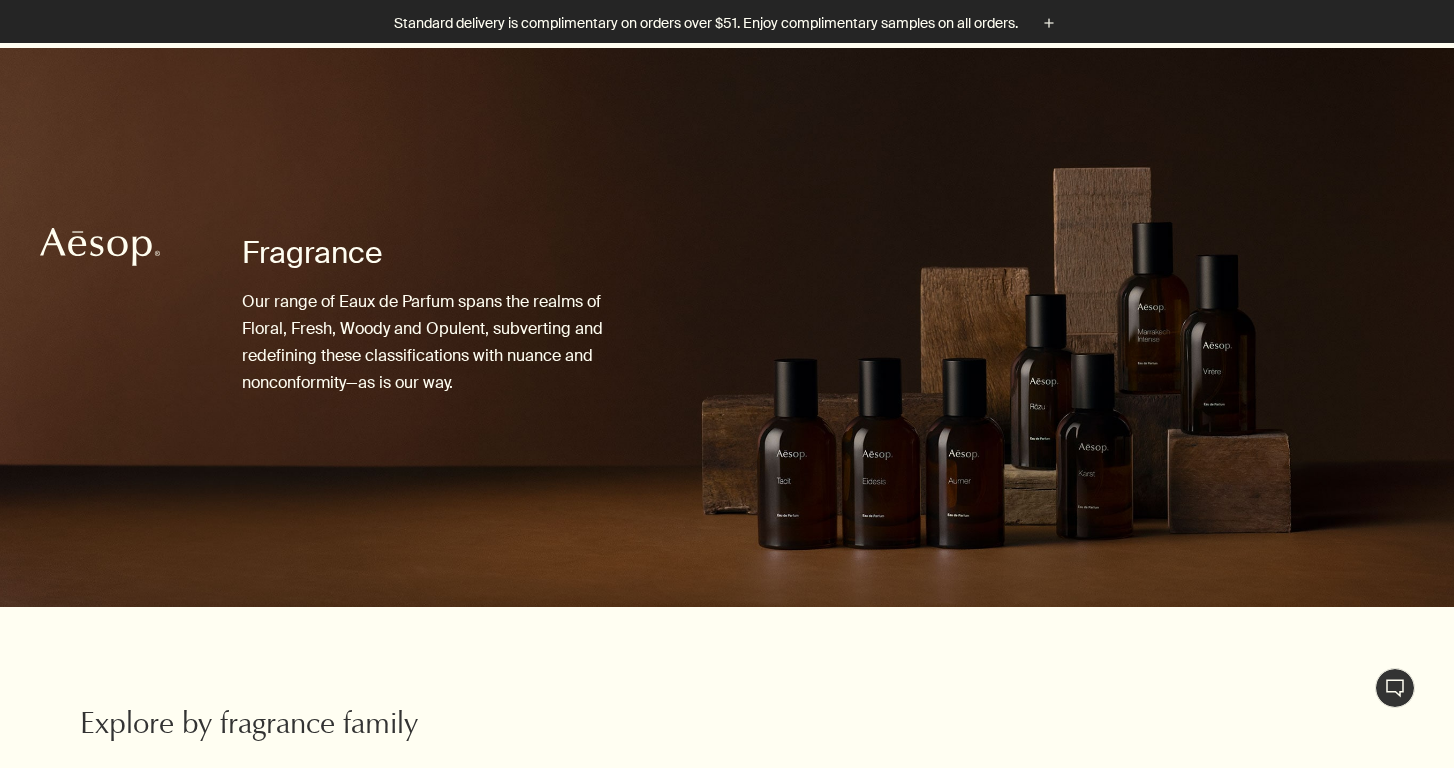 scroll, scrollTop: 399, scrollLeft: 0, axis: vertical 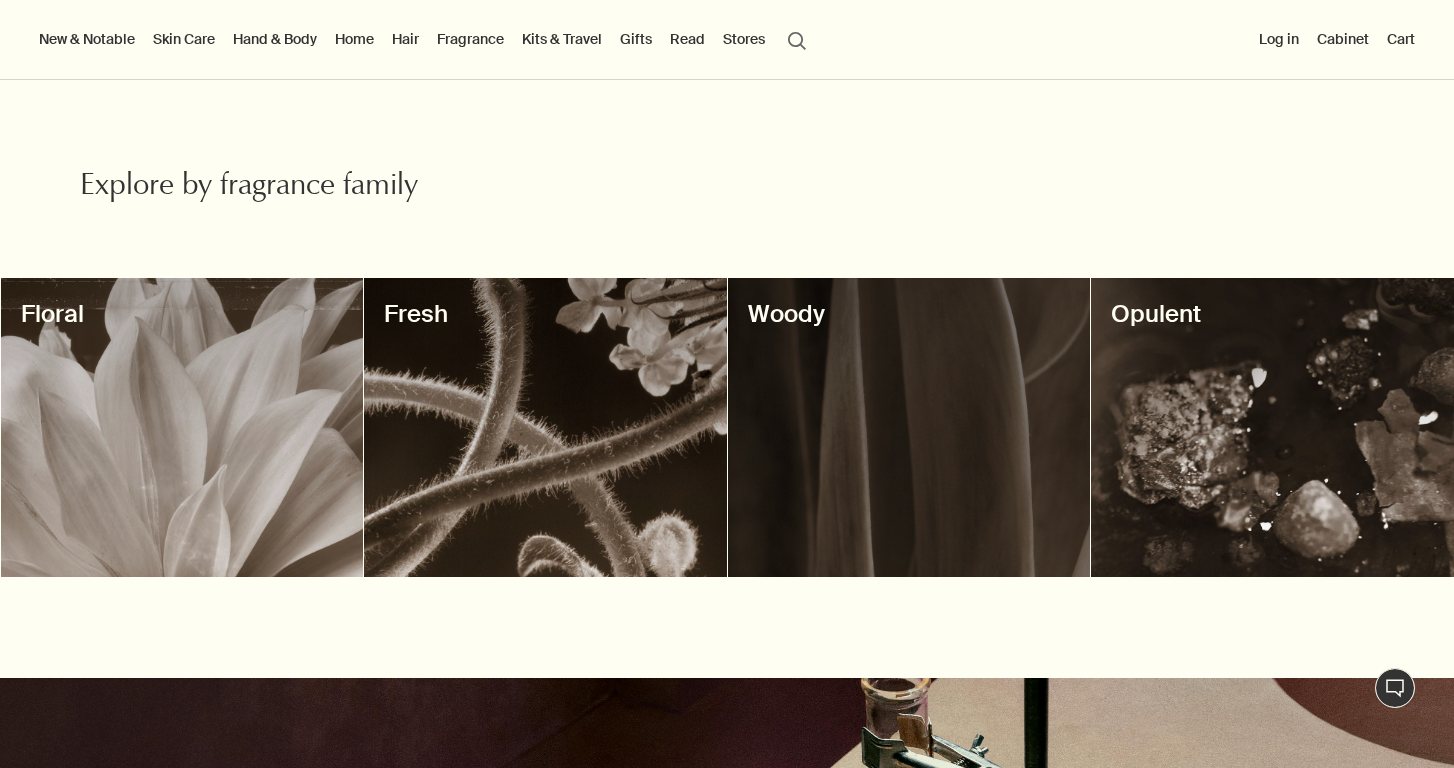 click at bounding box center (909, 427) 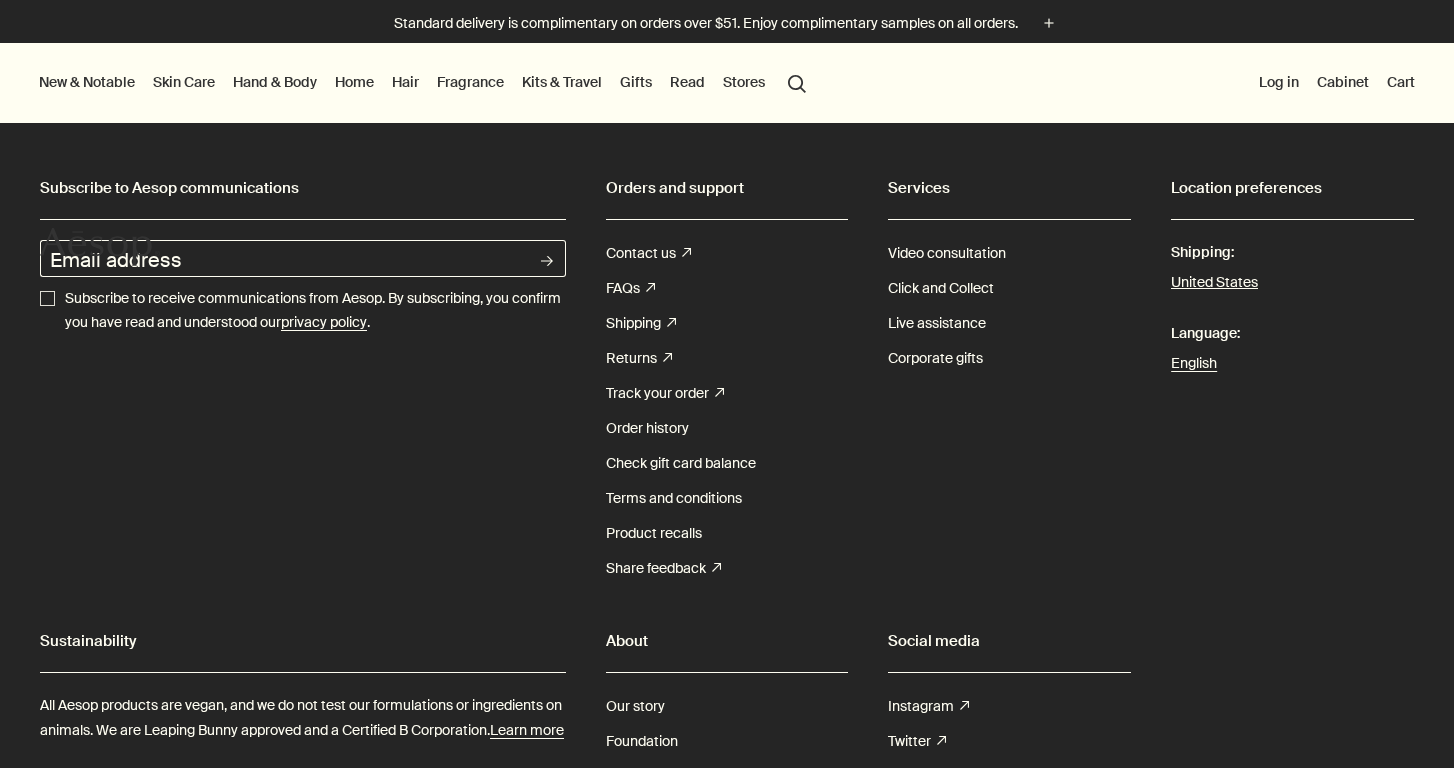 scroll, scrollTop: 0, scrollLeft: 0, axis: both 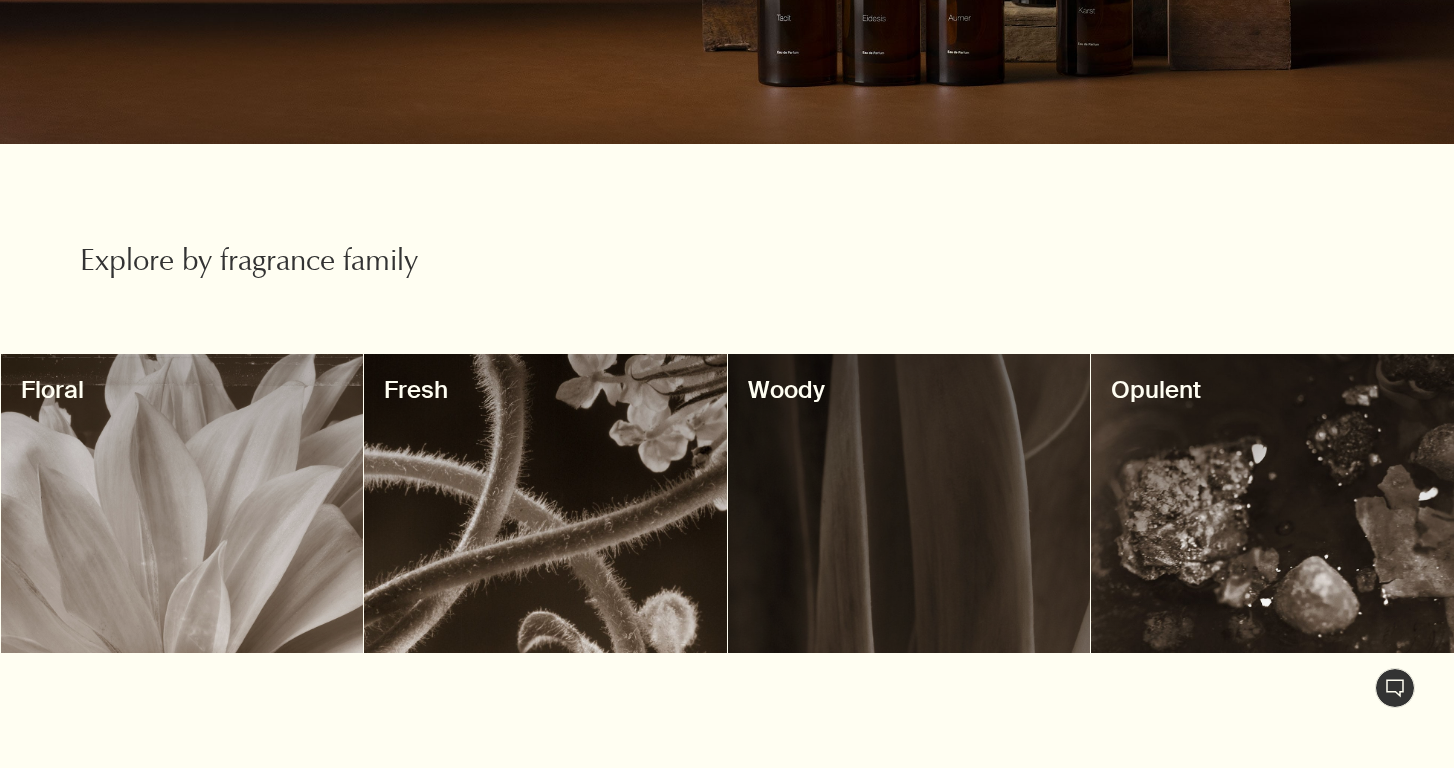click on "Woody" at bounding box center [909, 390] 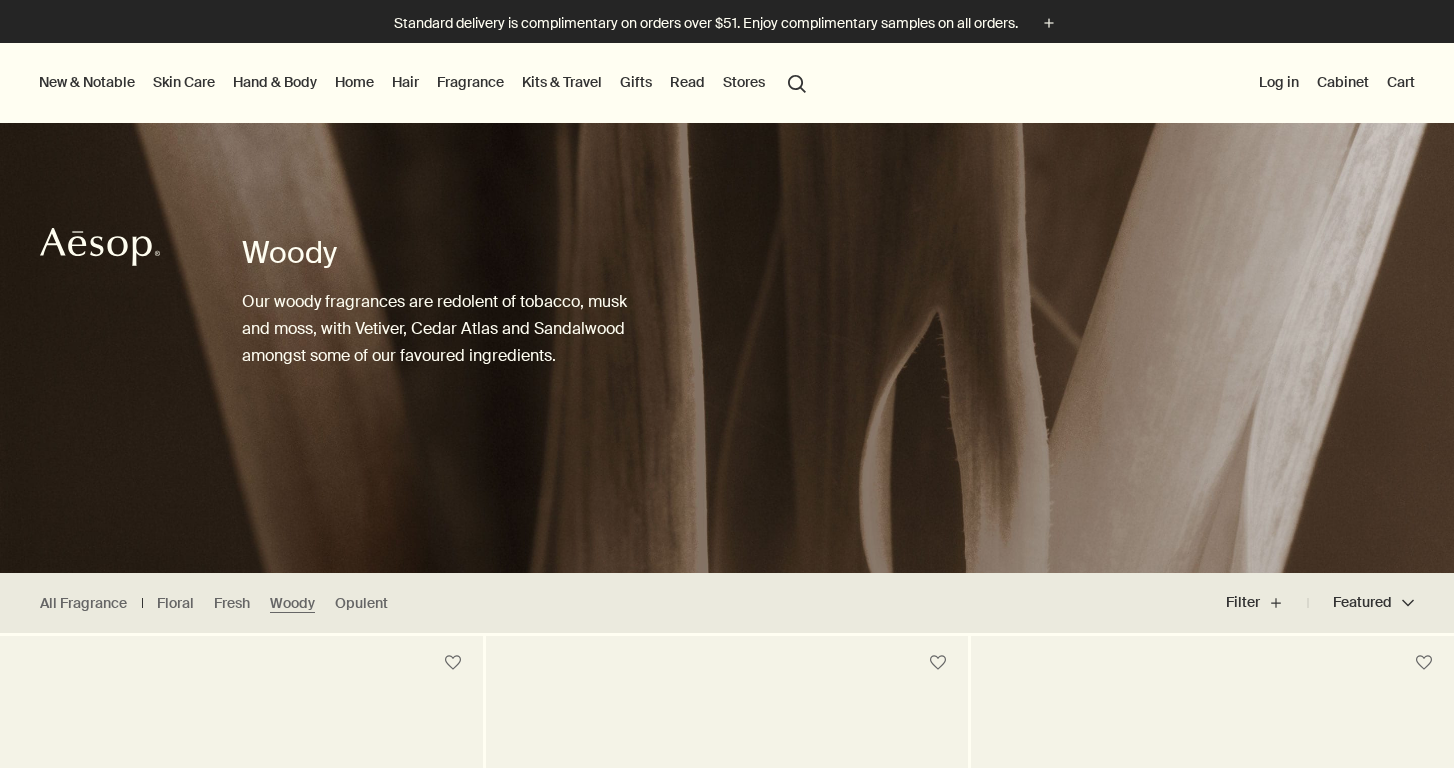 scroll, scrollTop: 0, scrollLeft: 0, axis: both 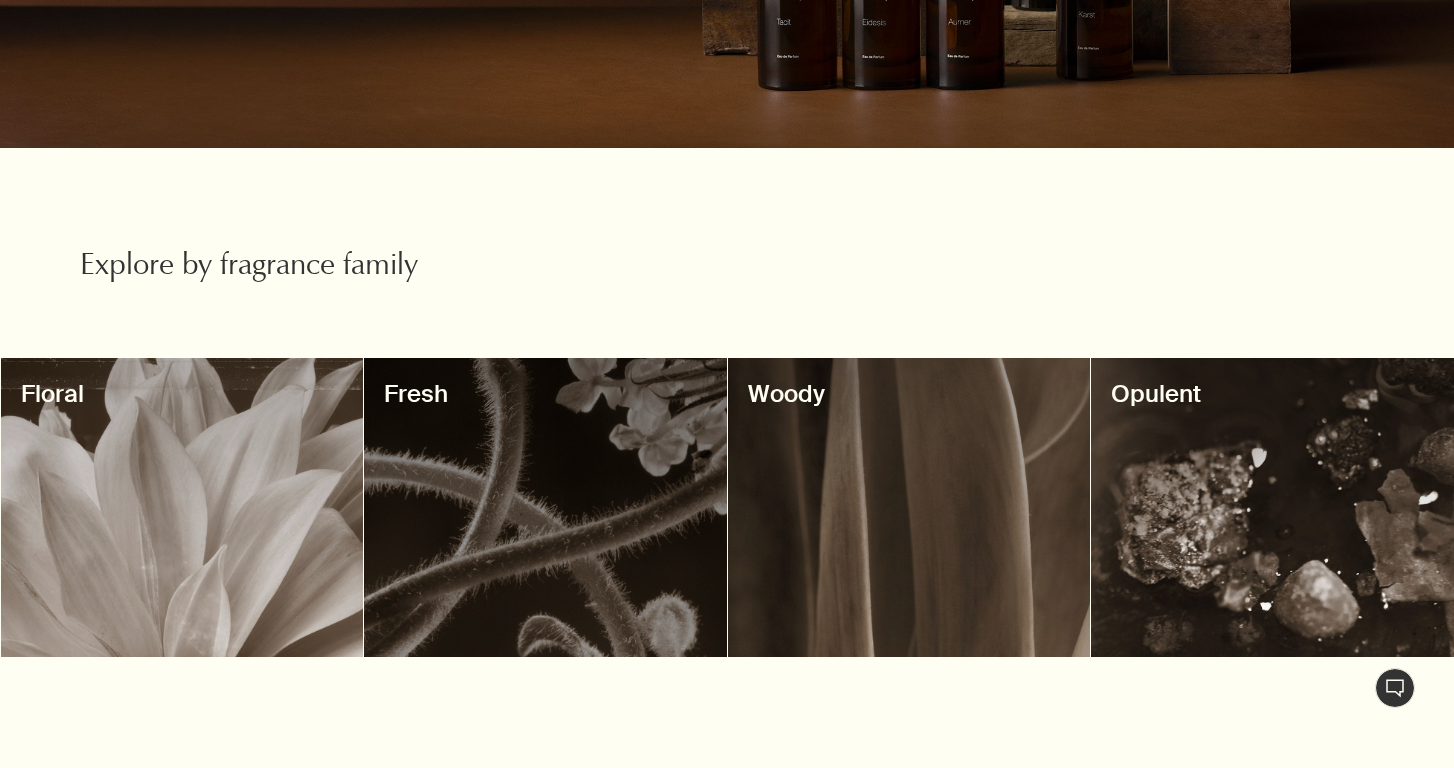 click on "Fresh" at bounding box center (545, 394) 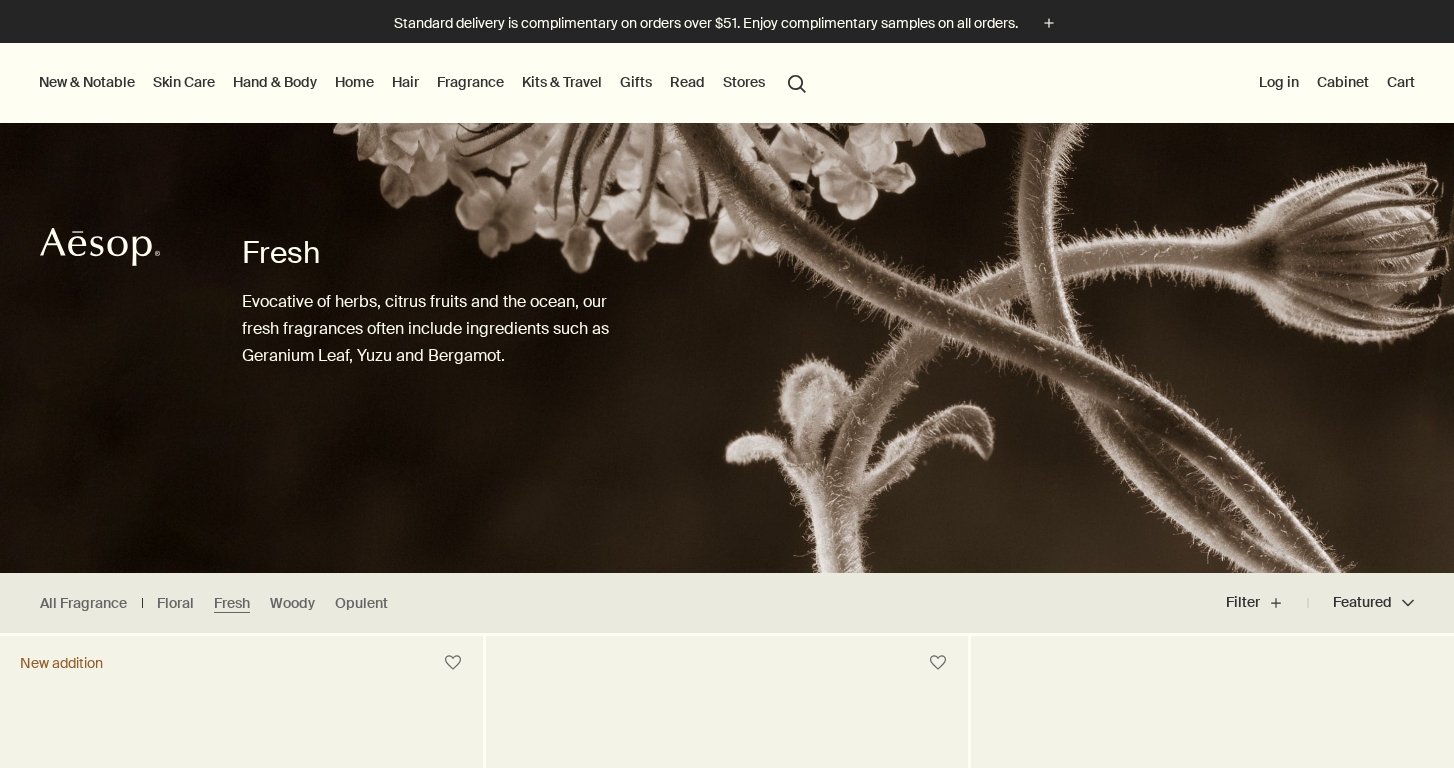 scroll, scrollTop: 0, scrollLeft: 0, axis: both 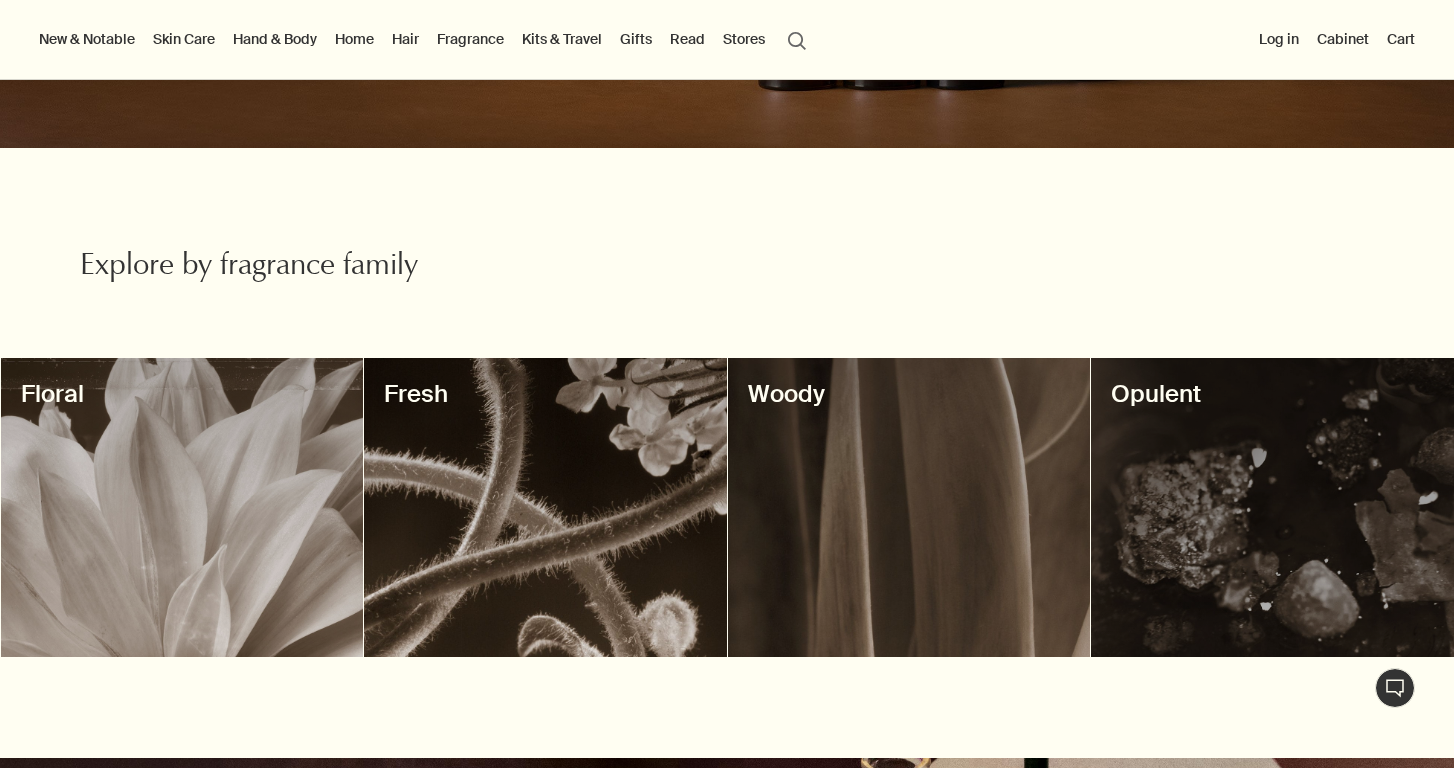 click on "Opulent" at bounding box center [1272, 394] 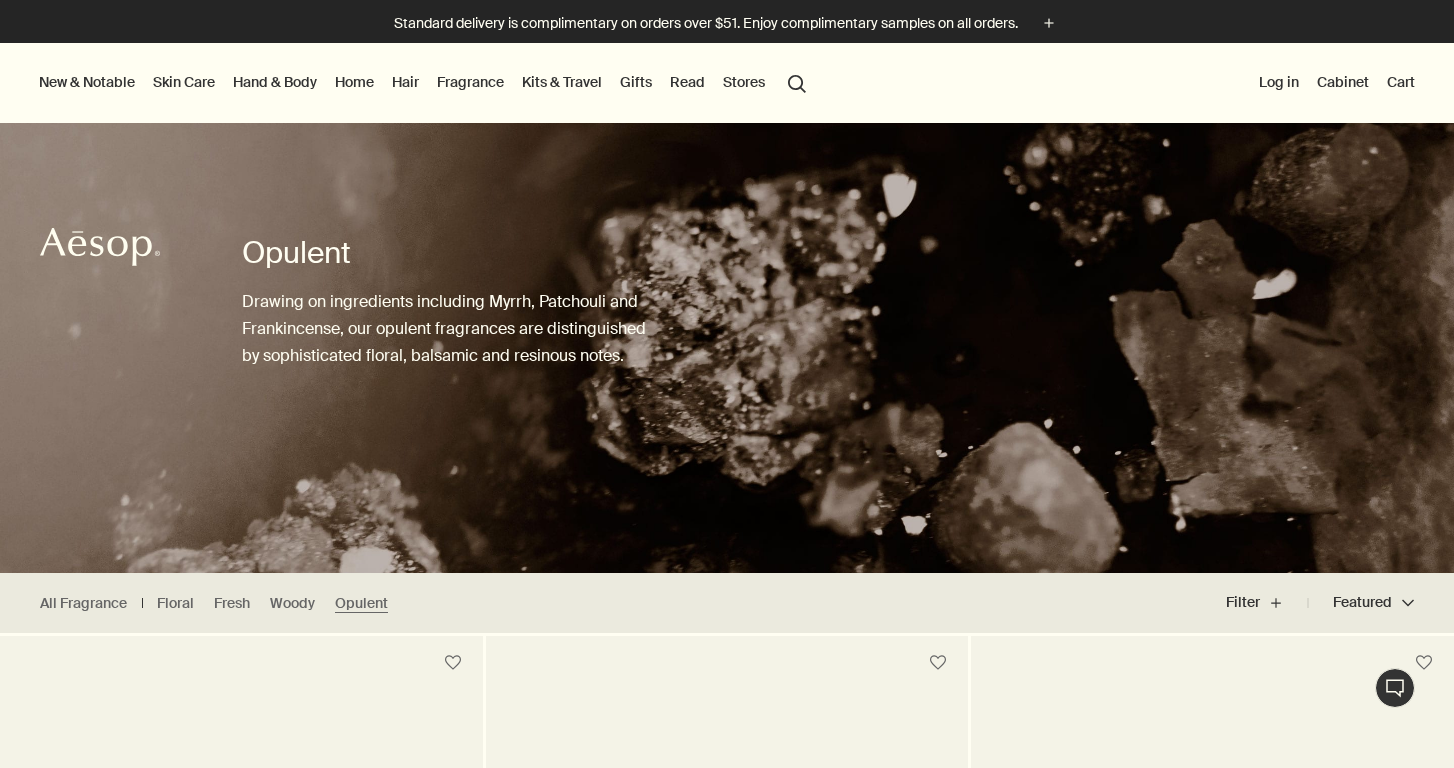 scroll, scrollTop: 0, scrollLeft: 0, axis: both 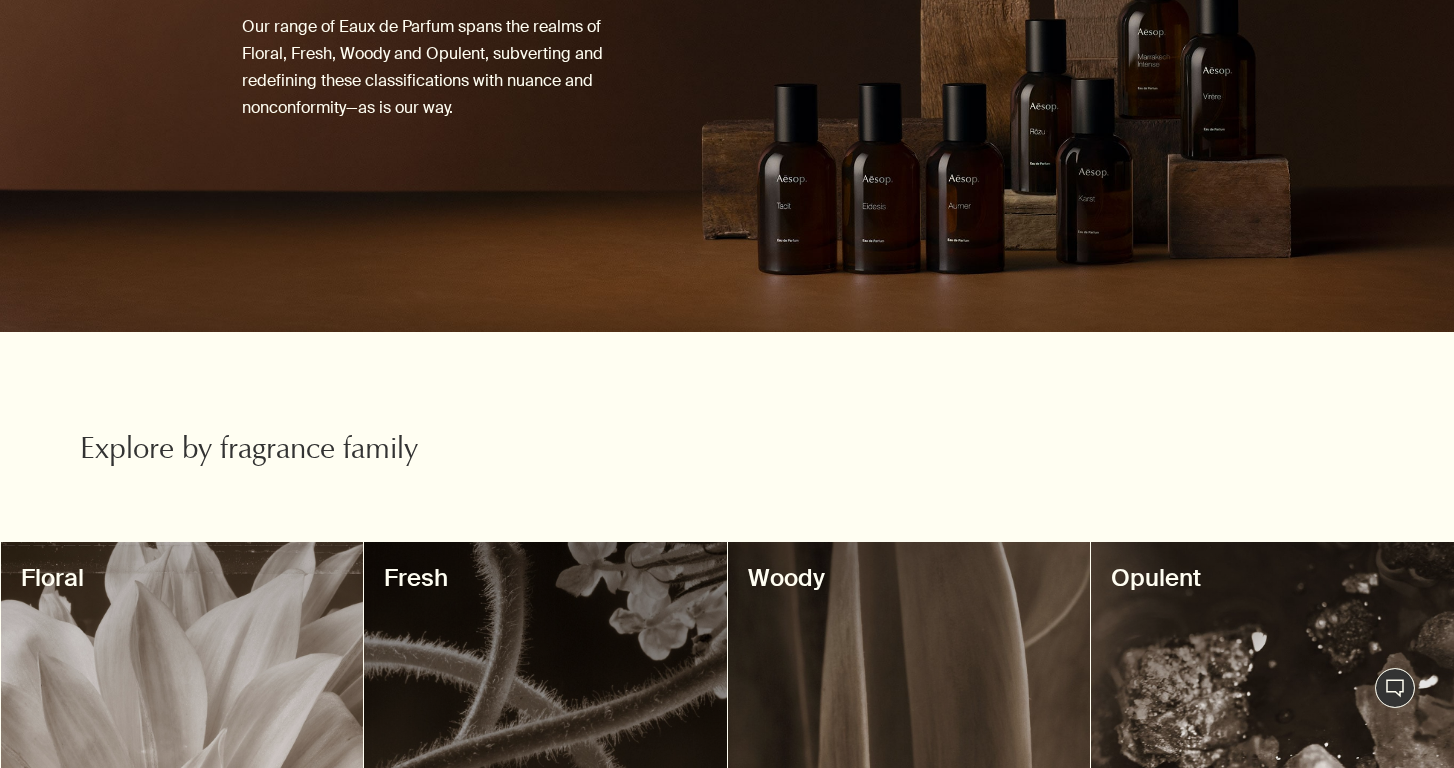 click on "Fresh" at bounding box center (545, 578) 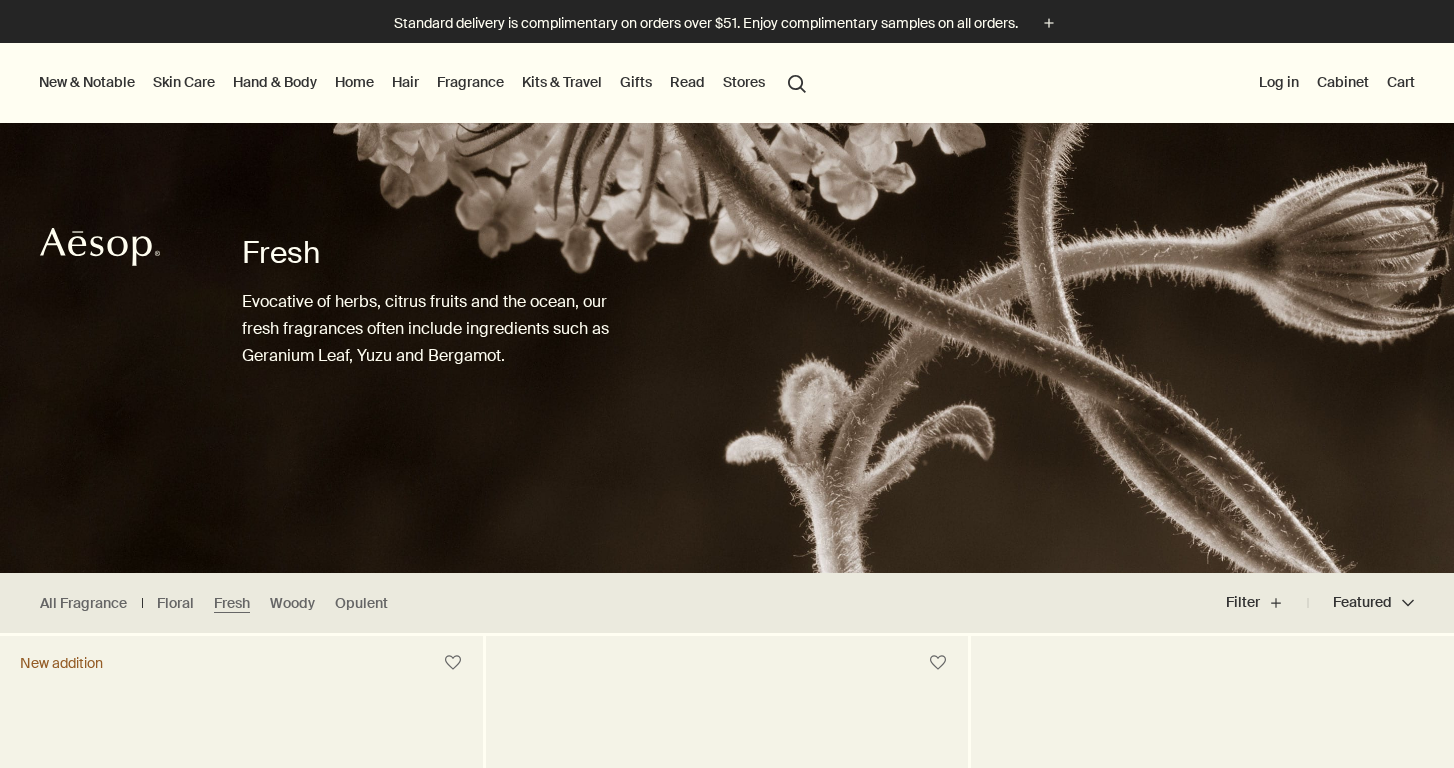 scroll, scrollTop: 0, scrollLeft: 0, axis: both 